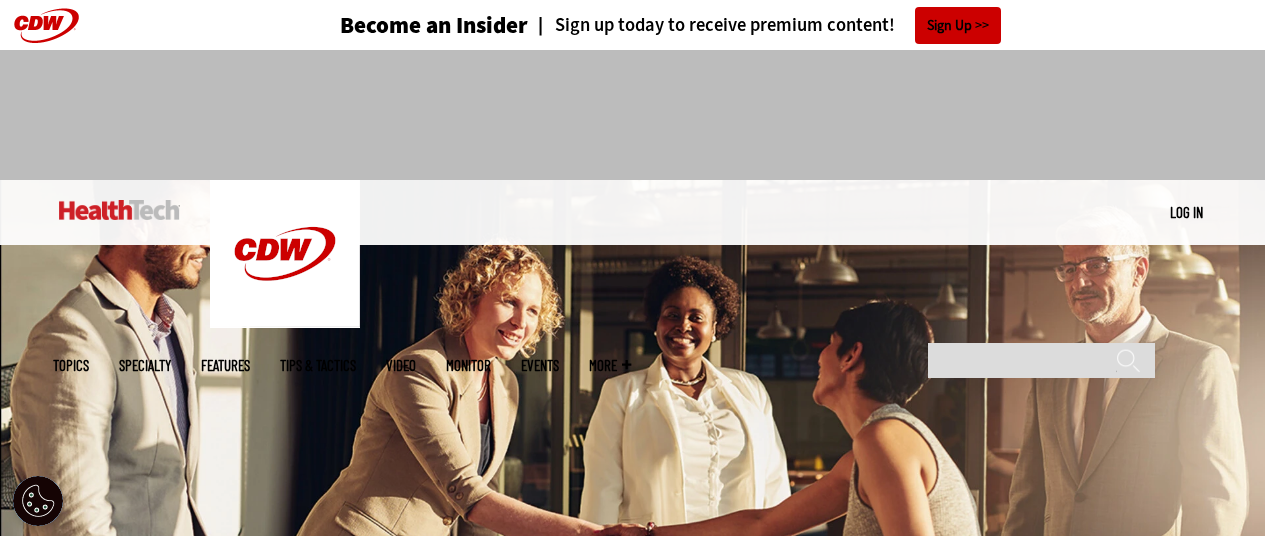 scroll, scrollTop: 0, scrollLeft: 0, axis: both 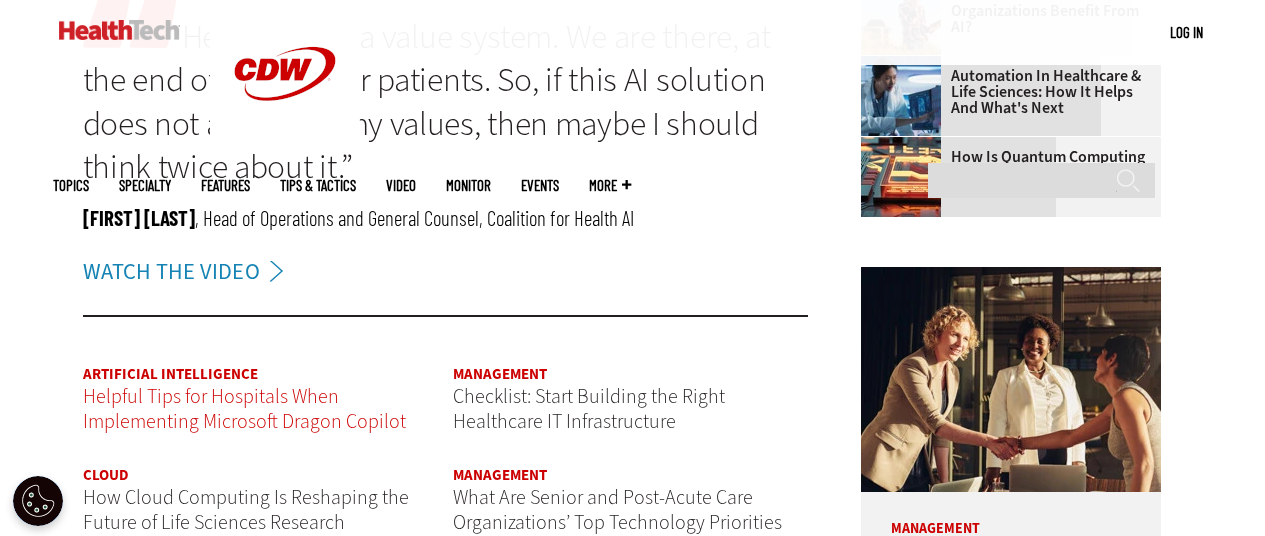 click on "Helpful Tips for Hospitals When Implementing Microsoft Dragon Copilot" at bounding box center [244, 409] 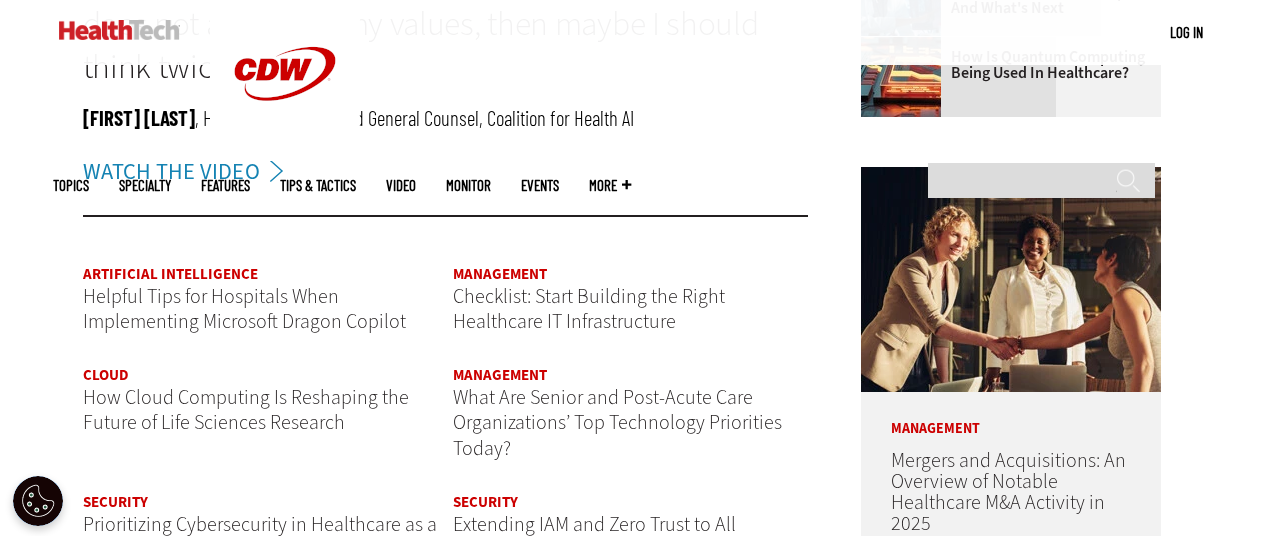 scroll, scrollTop: 2200, scrollLeft: 0, axis: vertical 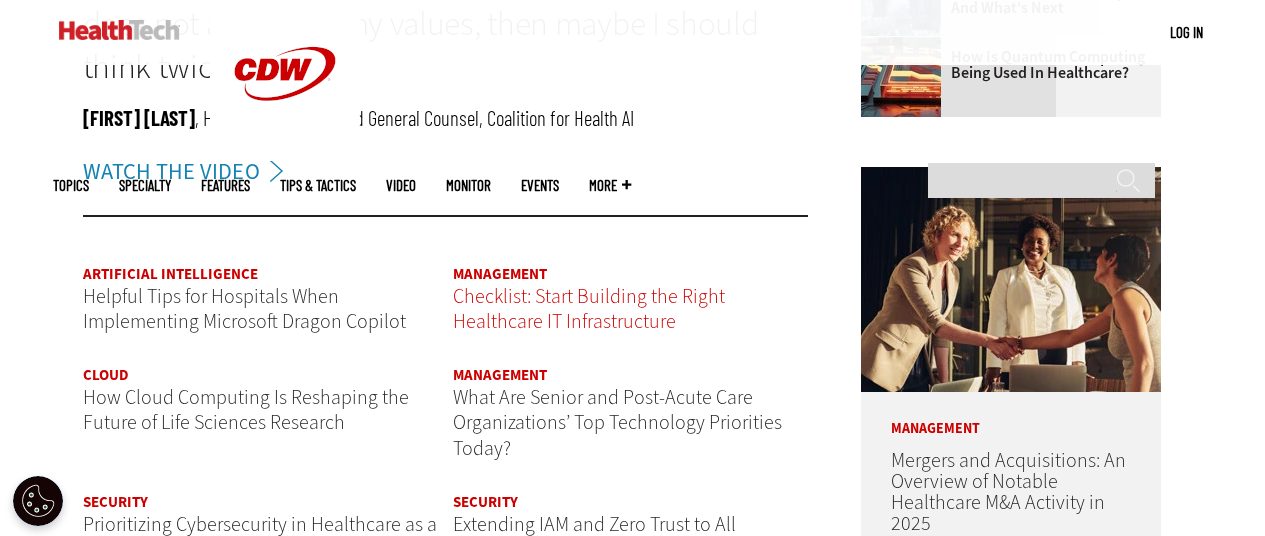 click on "Checklist: Start Building the Right Healthcare IT Infrastructure" at bounding box center [589, 309] 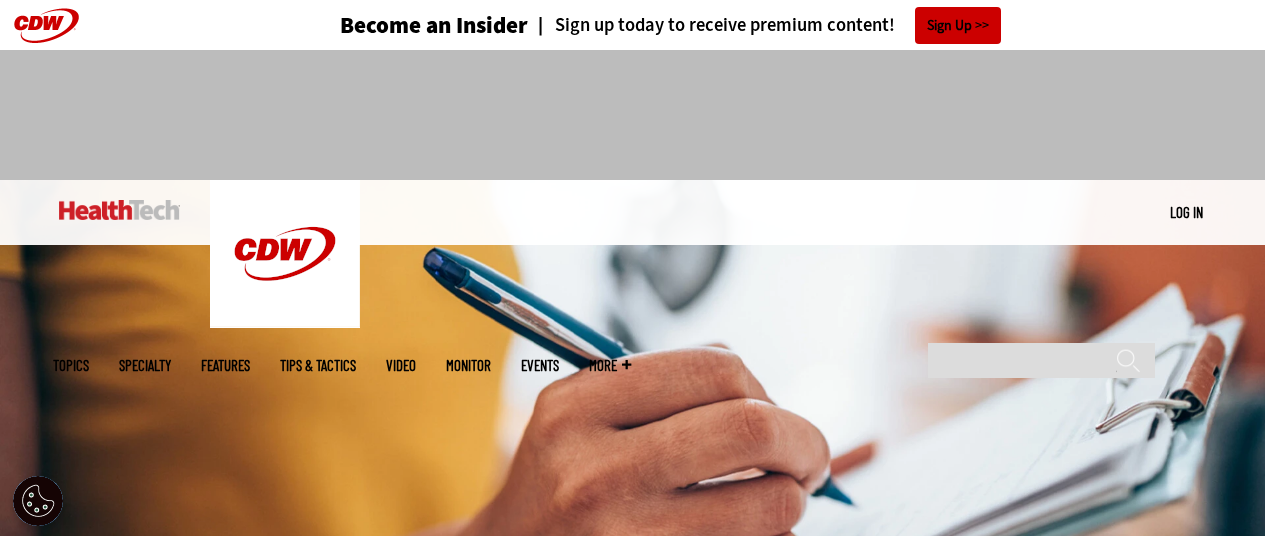 scroll, scrollTop: 0, scrollLeft: 0, axis: both 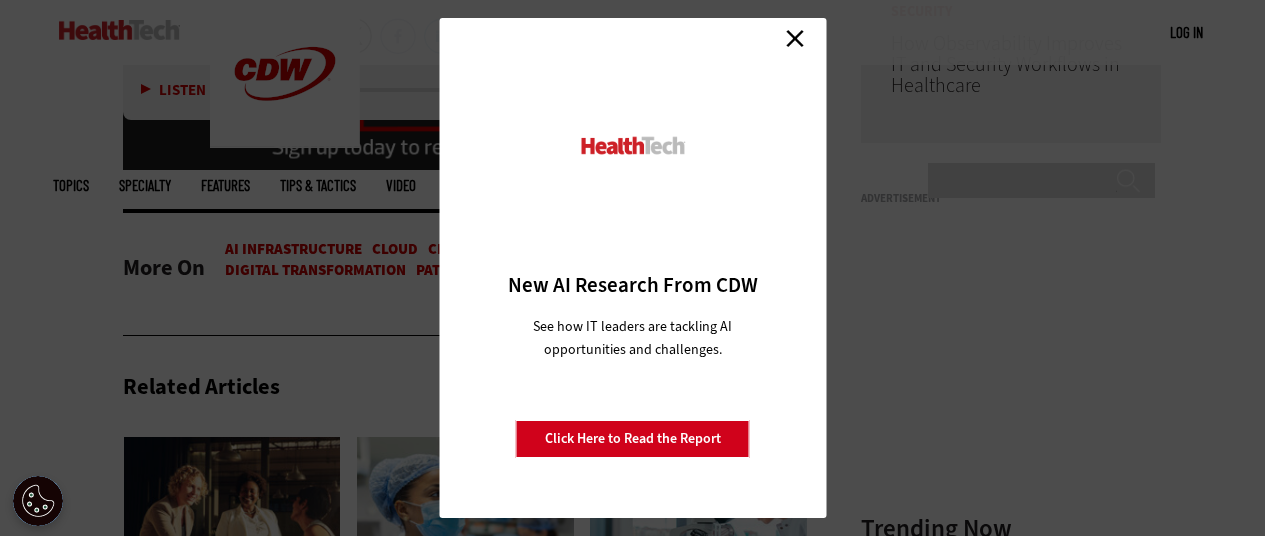 drag, startPoint x: 799, startPoint y: 34, endPoint x: 639, endPoint y: 142, distance: 193.03885 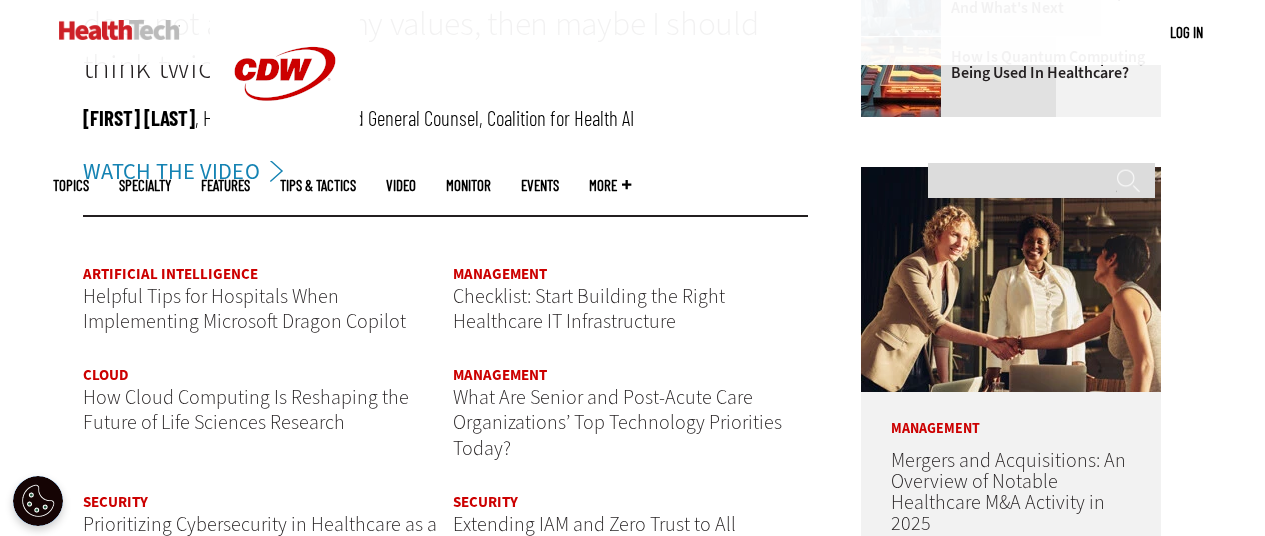 scroll, scrollTop: 1900, scrollLeft: 0, axis: vertical 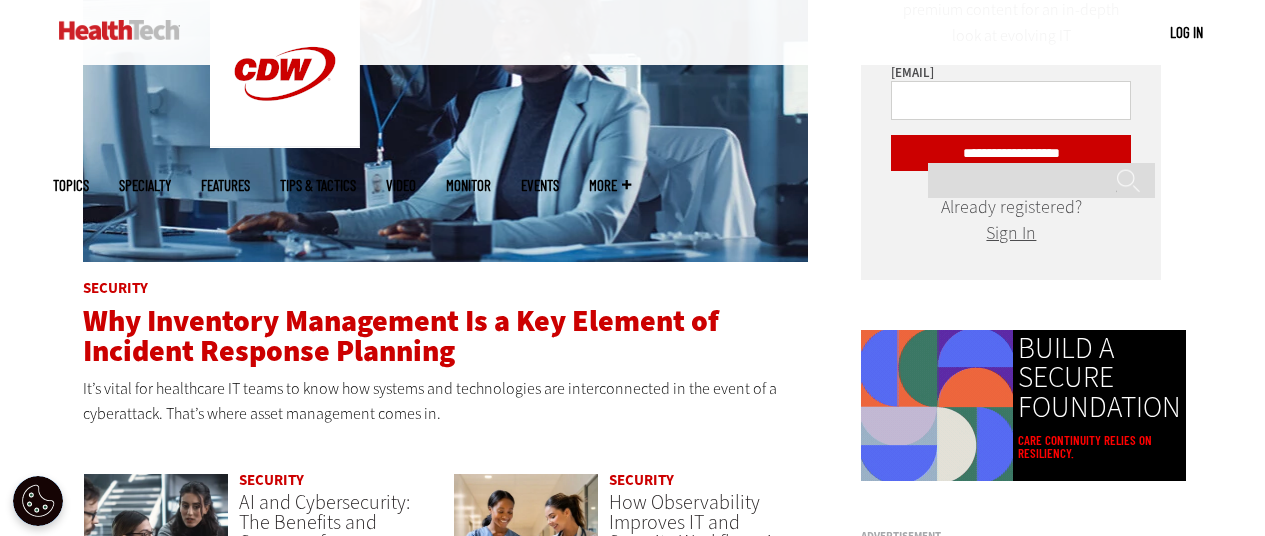 click on "Why Inventory Management Is a Key Element of Incident Response Planning" at bounding box center (401, 336) 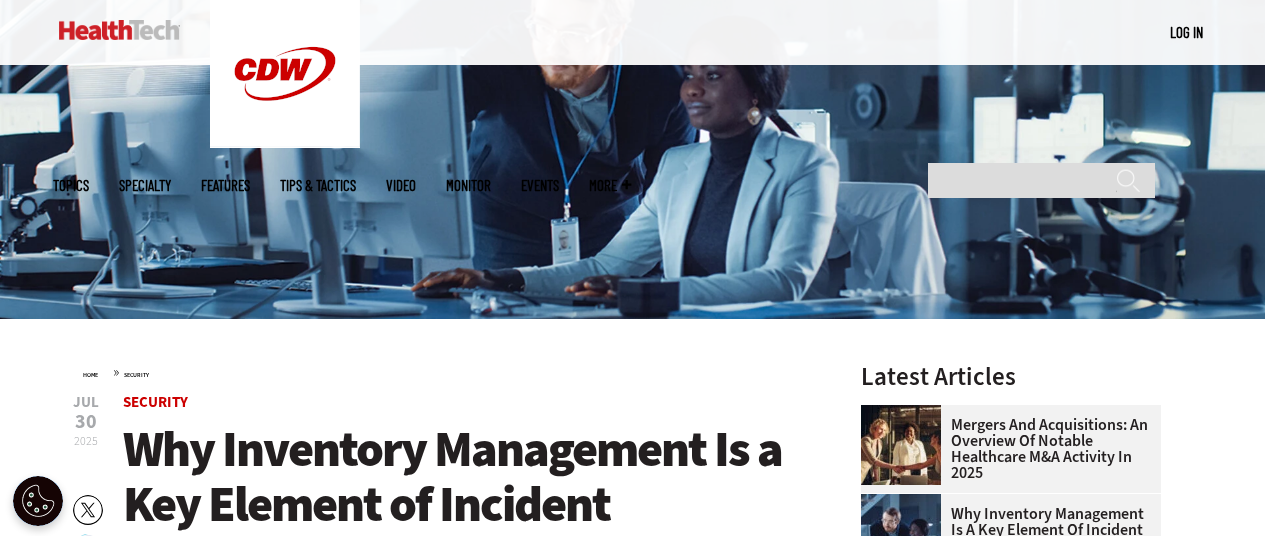 scroll, scrollTop: 300, scrollLeft: 0, axis: vertical 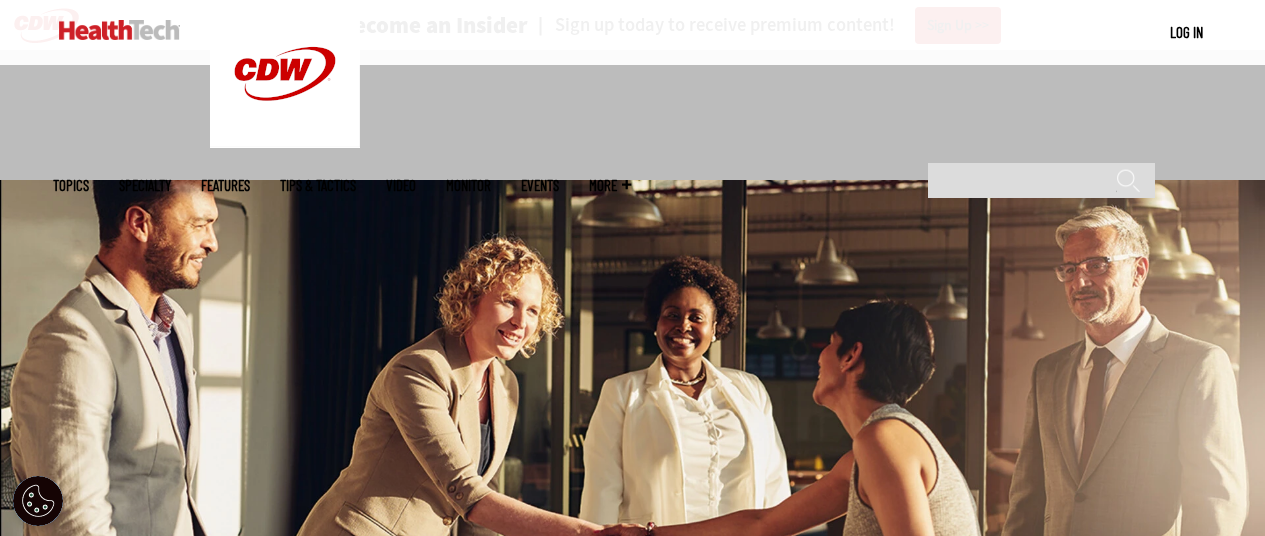 click on "AI and Cybersecurity: The Benefits and Concerns for Healthcare" at bounding box center [324, 1632] 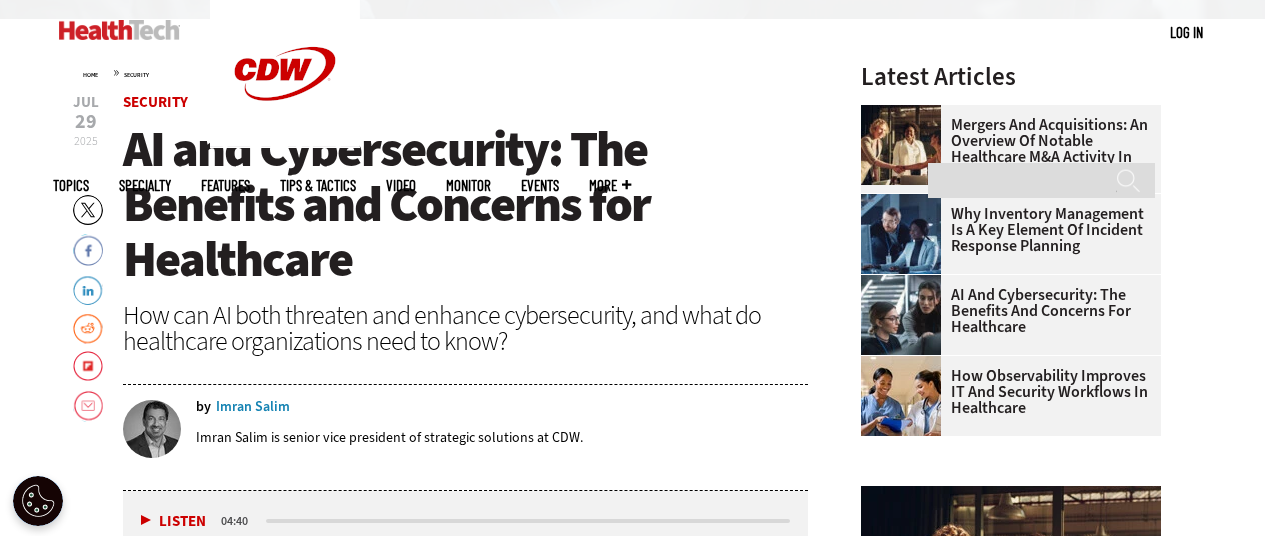 scroll, scrollTop: 600, scrollLeft: 0, axis: vertical 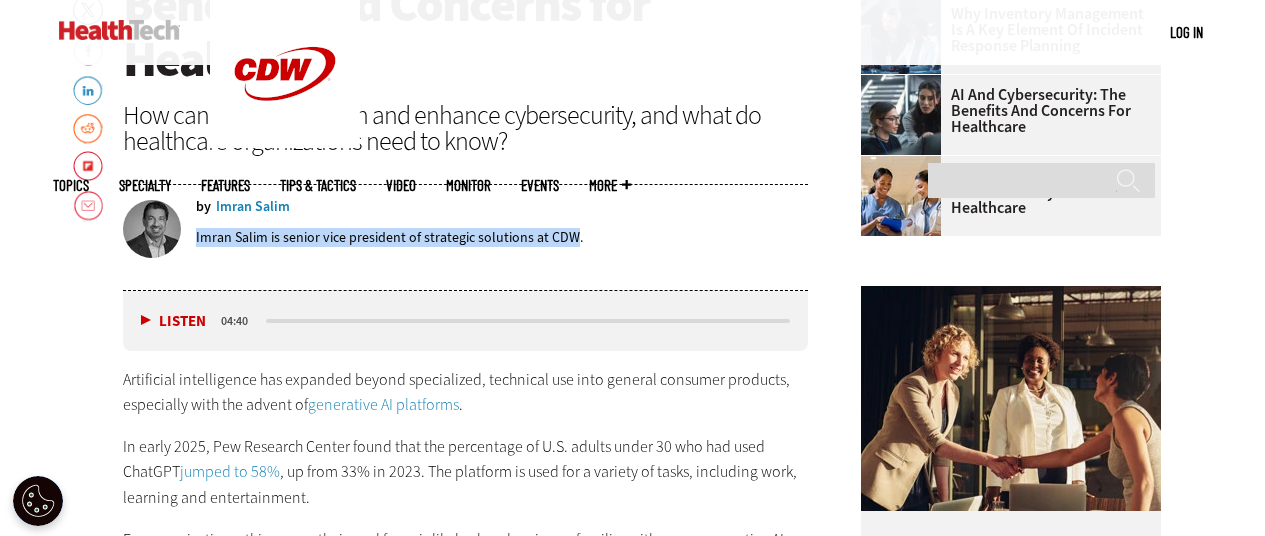 drag, startPoint x: 196, startPoint y: 237, endPoint x: 571, endPoint y: 238, distance: 375.00134 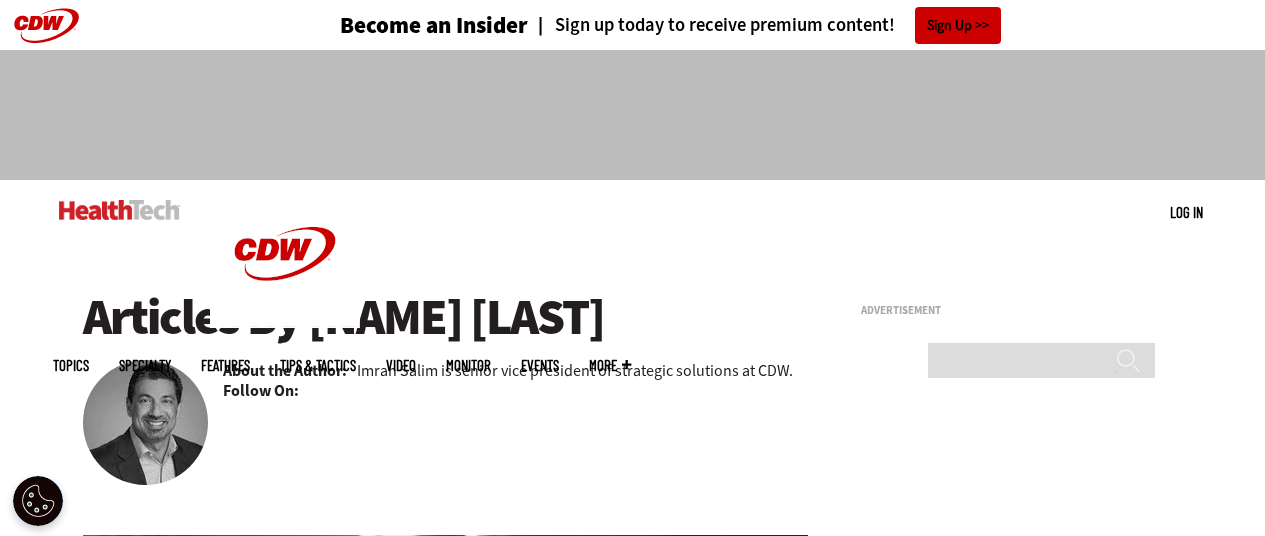 scroll, scrollTop: 0, scrollLeft: 0, axis: both 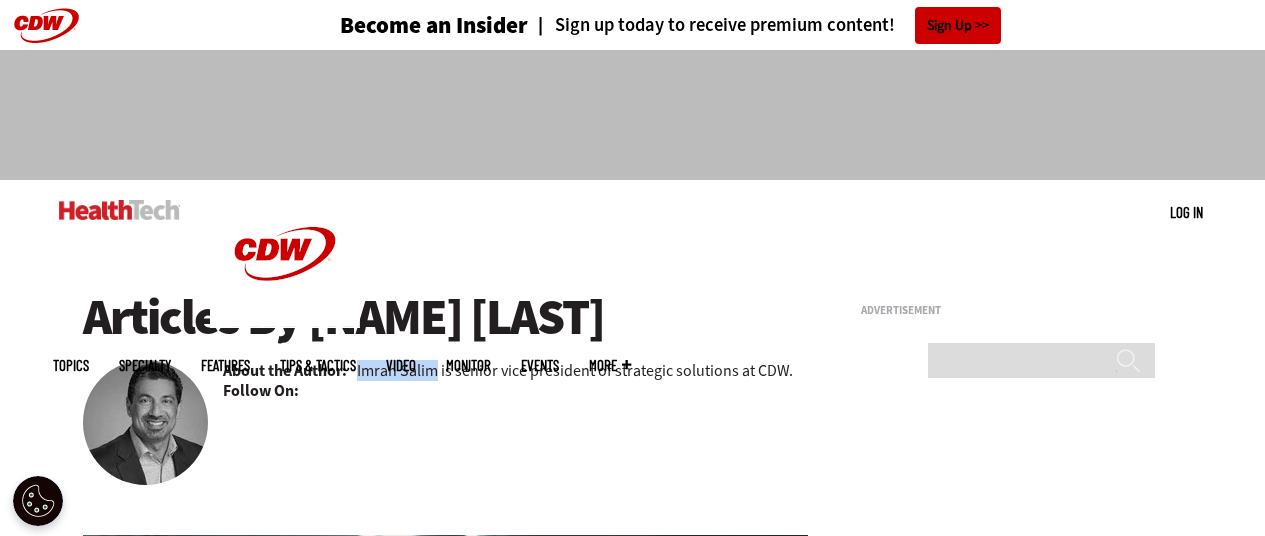 drag, startPoint x: 360, startPoint y: 371, endPoint x: 435, endPoint y: 366, distance: 75.16648 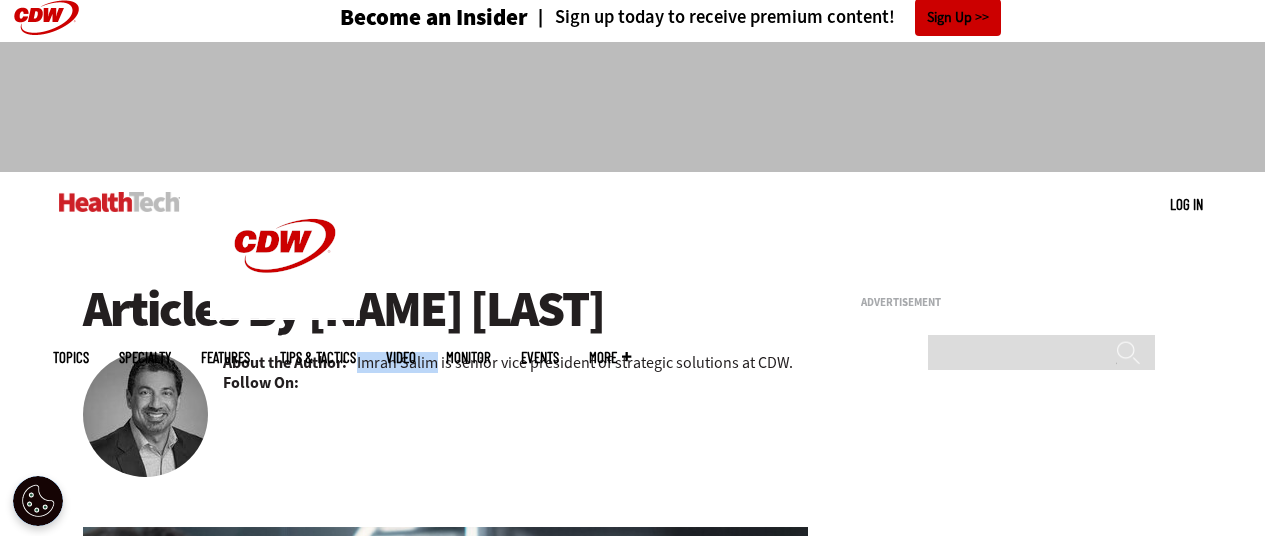 scroll, scrollTop: 0, scrollLeft: 0, axis: both 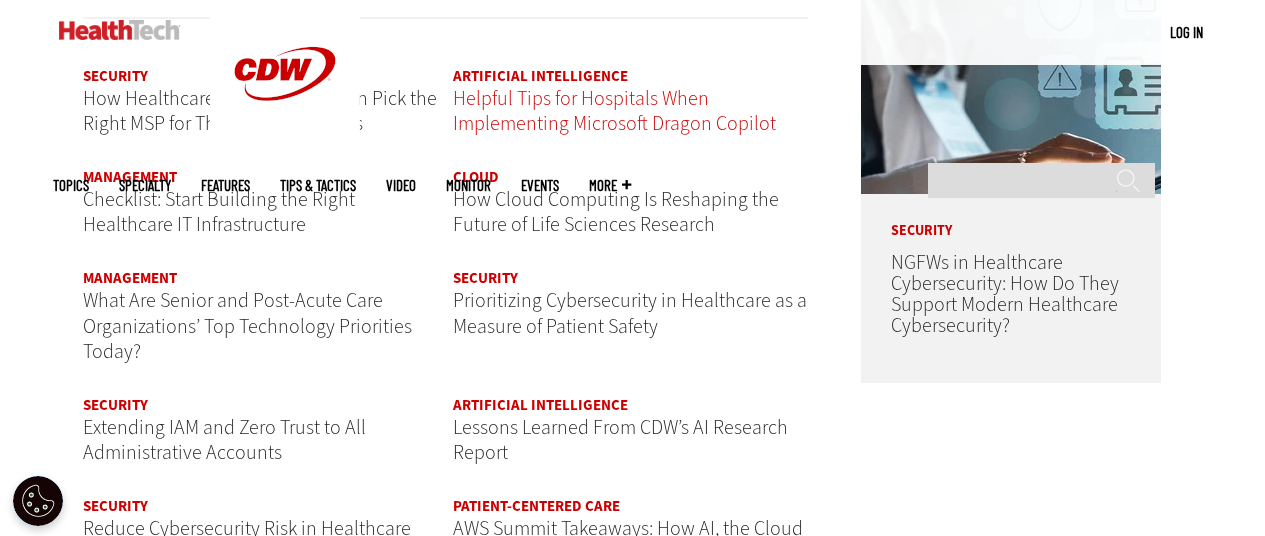 click on "Helpful Tips for Hospitals When Implementing Microsoft Dragon Copilot" at bounding box center (614, 111) 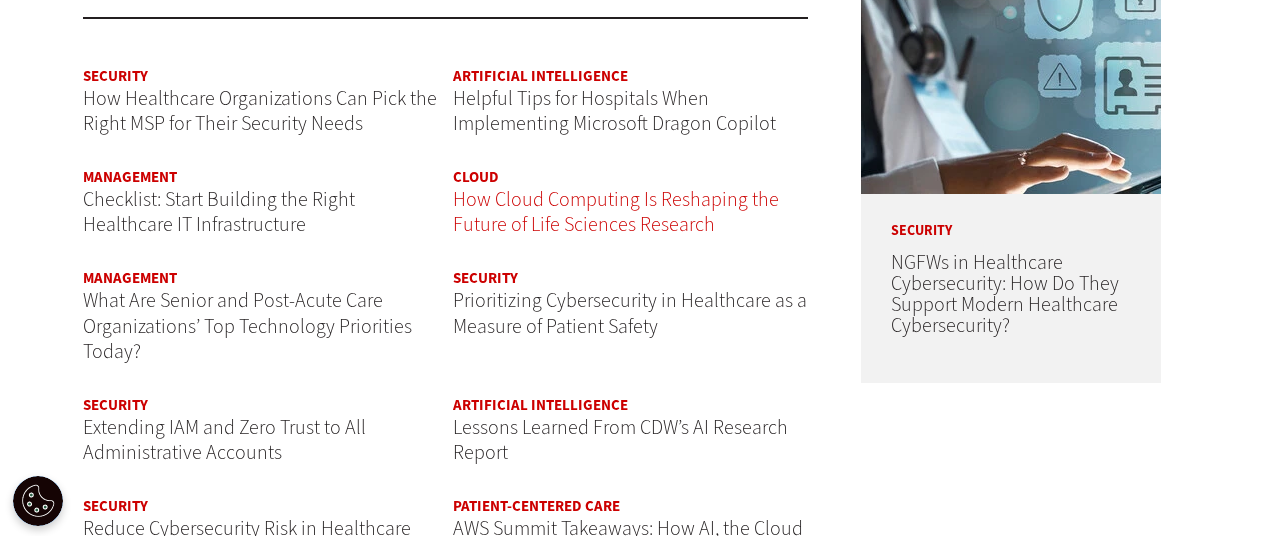 scroll, scrollTop: 2398, scrollLeft: 0, axis: vertical 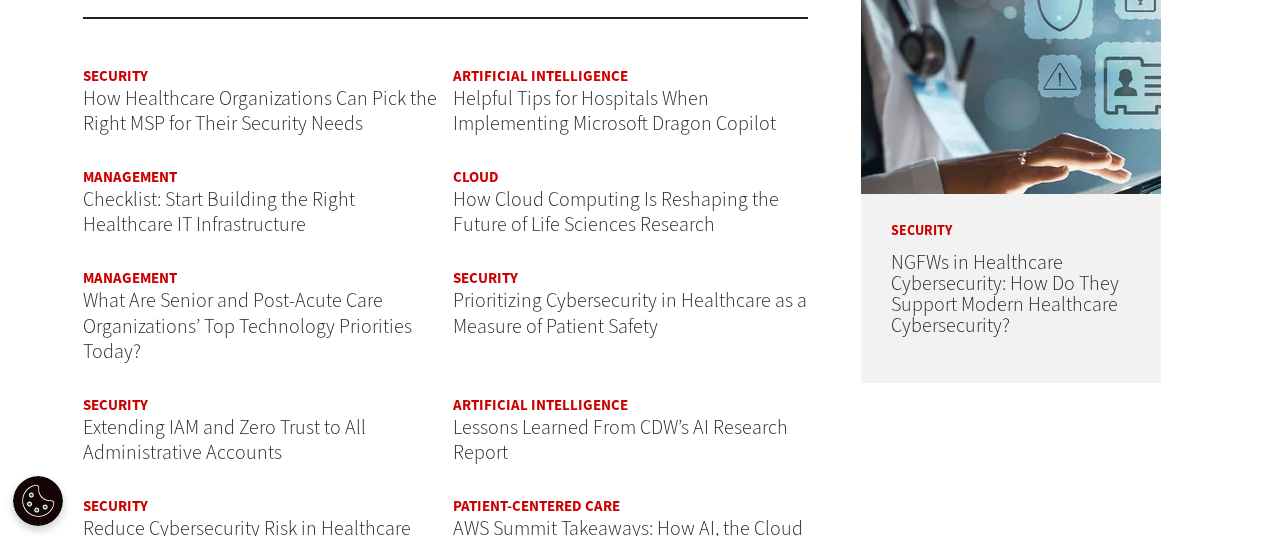 click on "What Are Senior and Post-Acute Care Organizations’ Top Technology Priorities Today?" at bounding box center (247, 326) 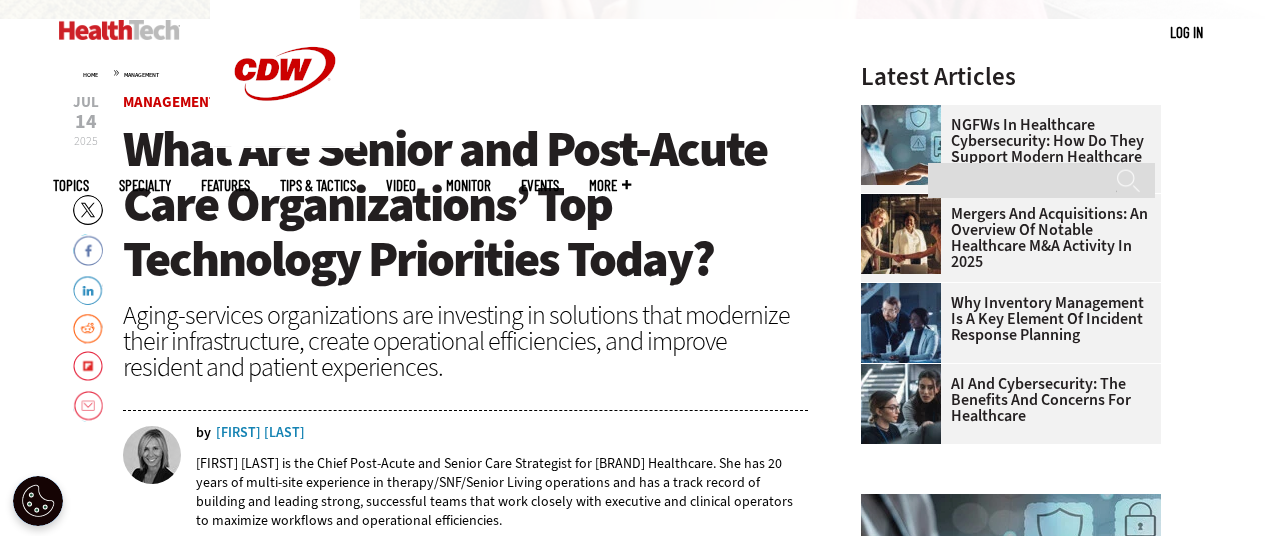 scroll, scrollTop: 600, scrollLeft: 0, axis: vertical 